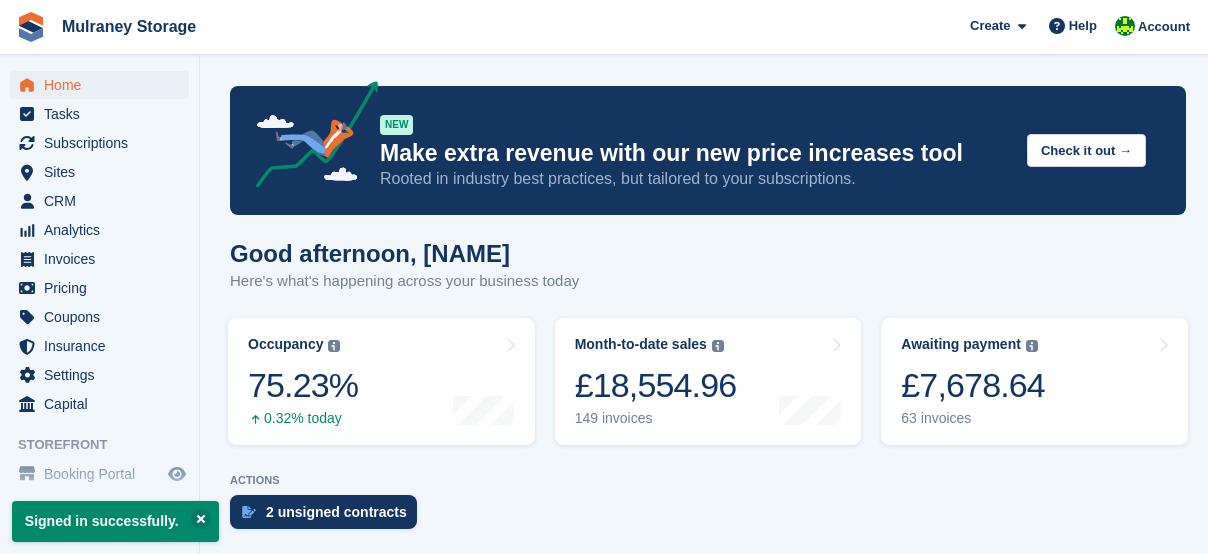 scroll, scrollTop: 0, scrollLeft: 0, axis: both 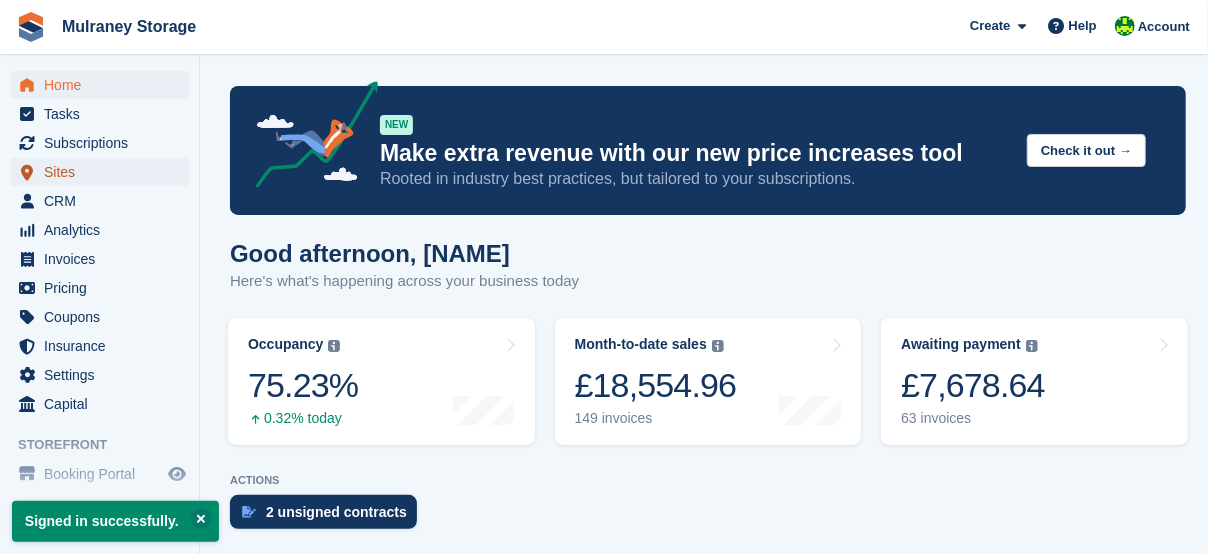 click on "Sites" at bounding box center [104, 172] 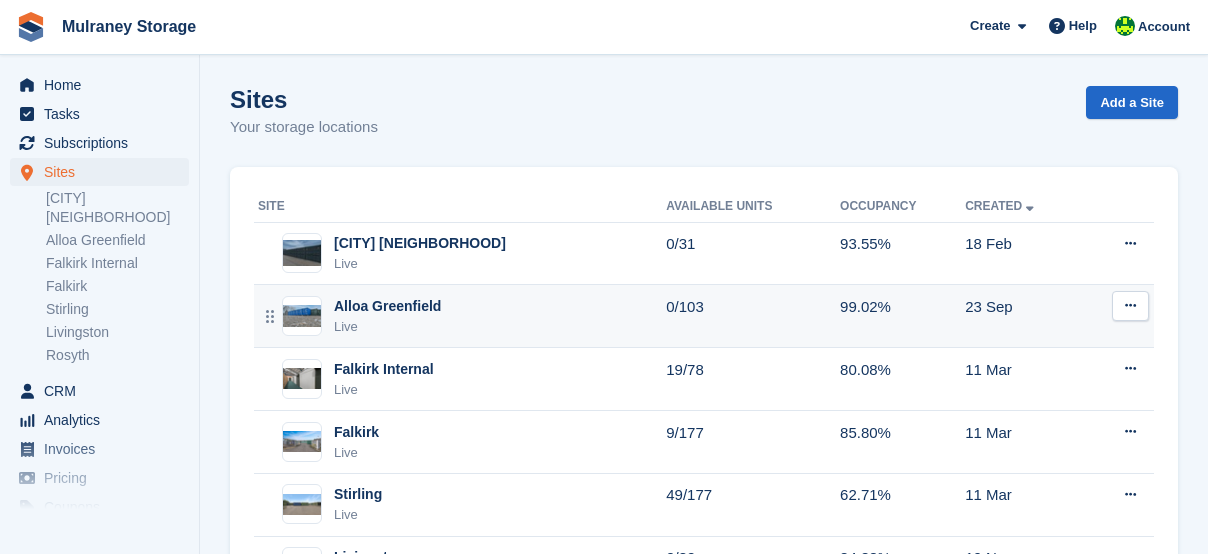 scroll, scrollTop: 0, scrollLeft: 0, axis: both 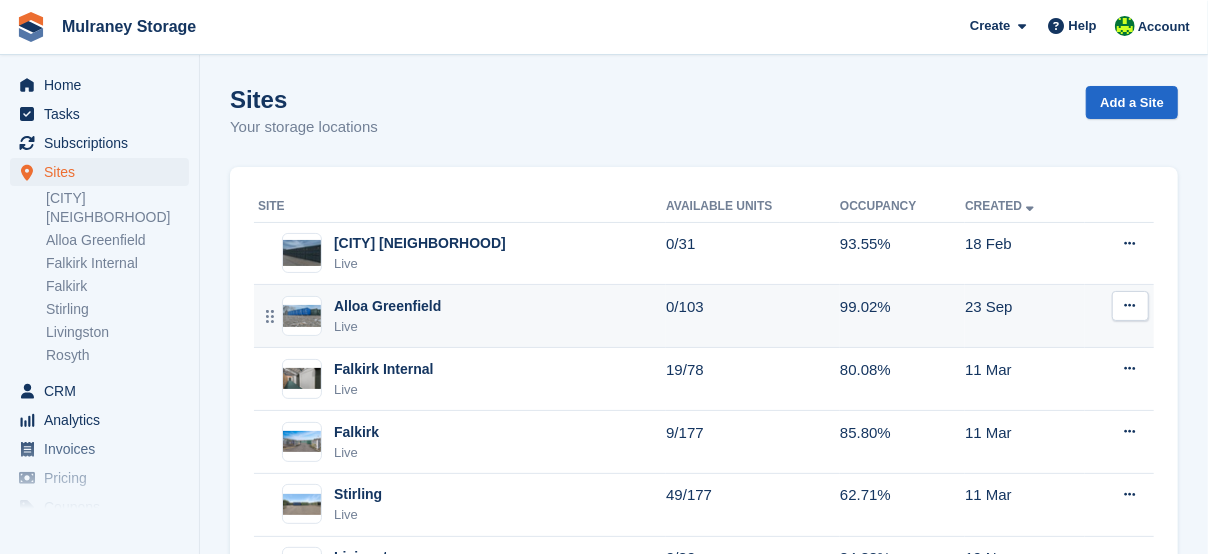 click on "Alloa Greenfield" at bounding box center (387, 306) 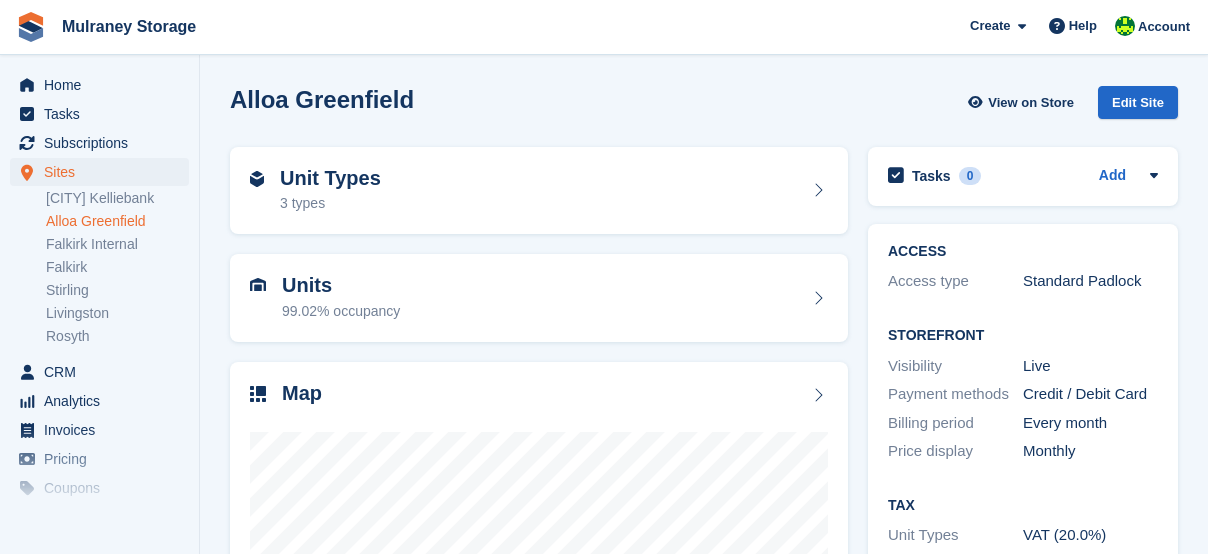scroll, scrollTop: 0, scrollLeft: 0, axis: both 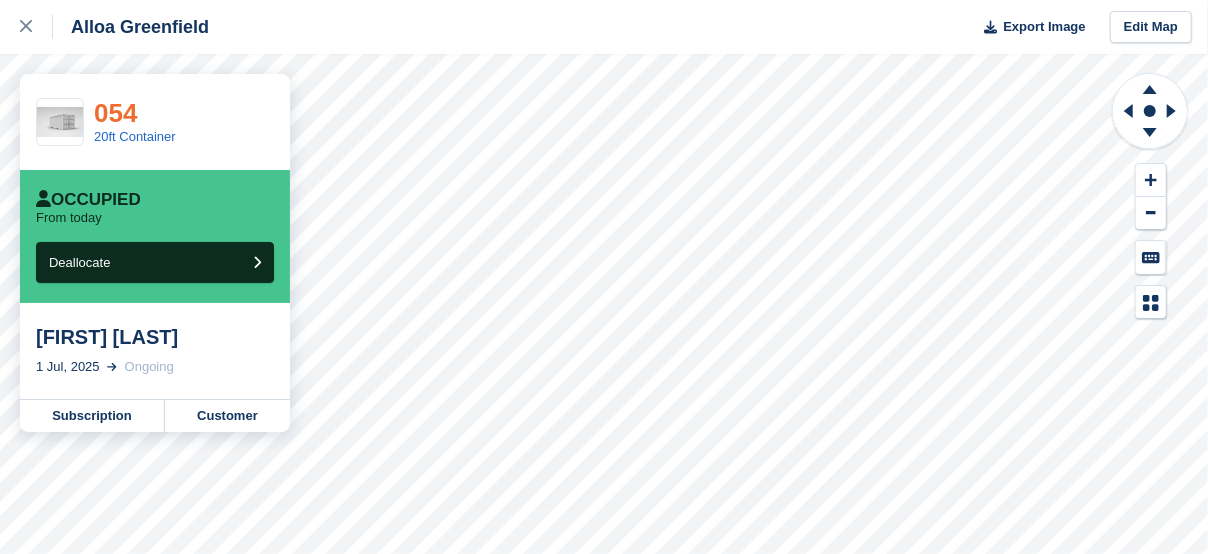click on "054" at bounding box center [115, 113] 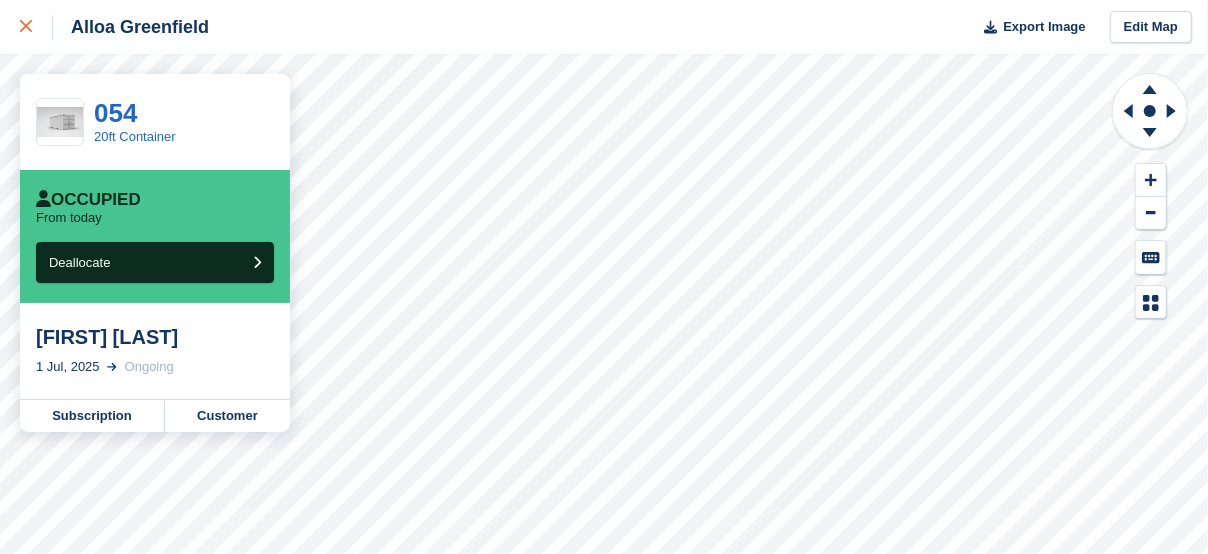click at bounding box center [36, 27] 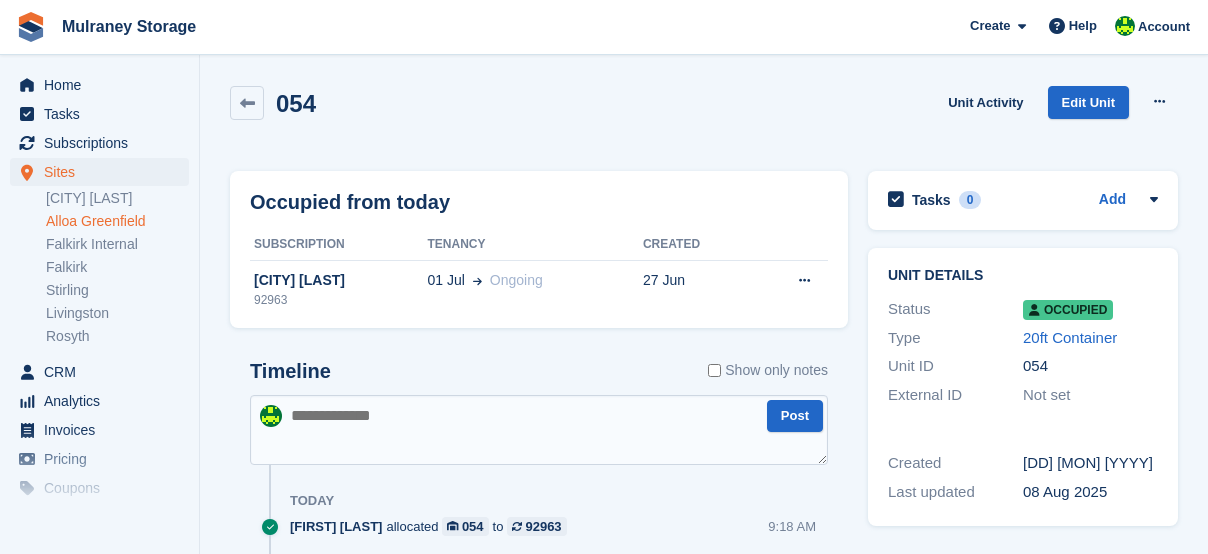 scroll, scrollTop: 0, scrollLeft: 0, axis: both 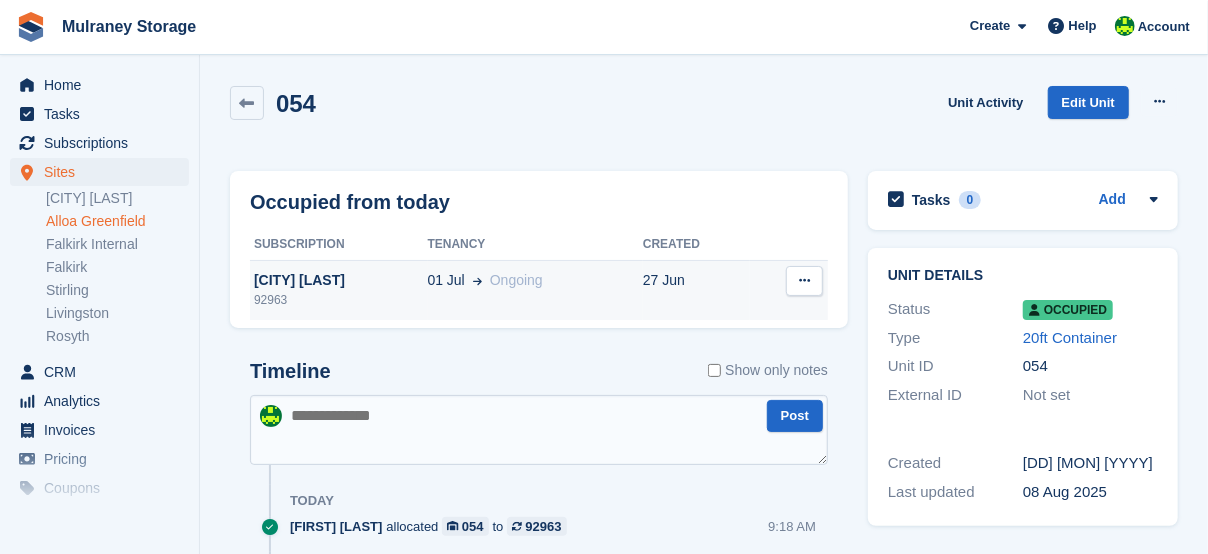 click at bounding box center (804, 280) 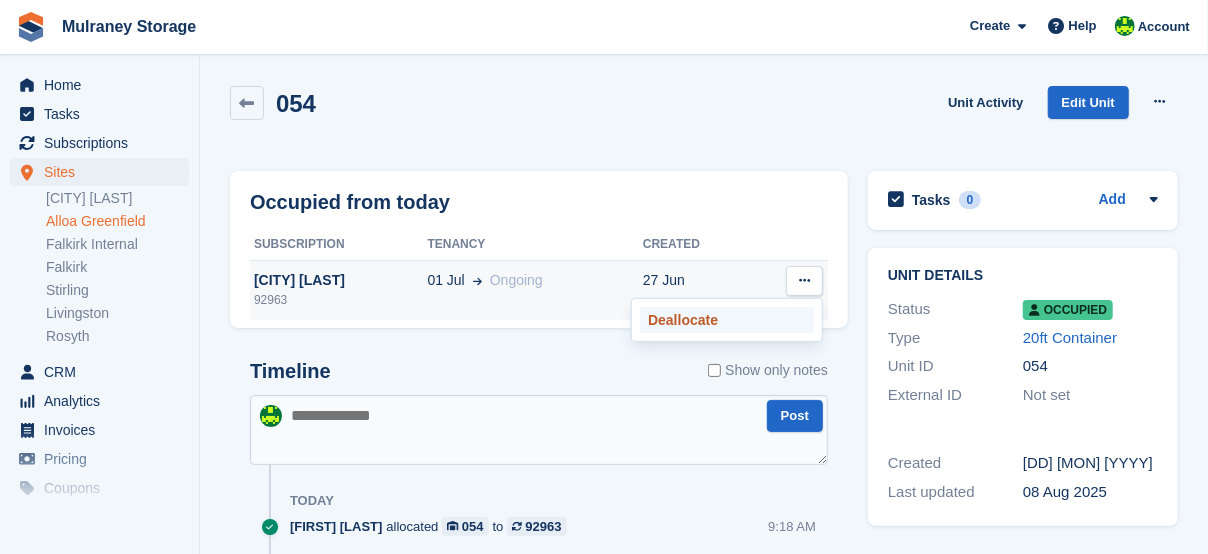 click on "Deallocate" at bounding box center [727, 320] 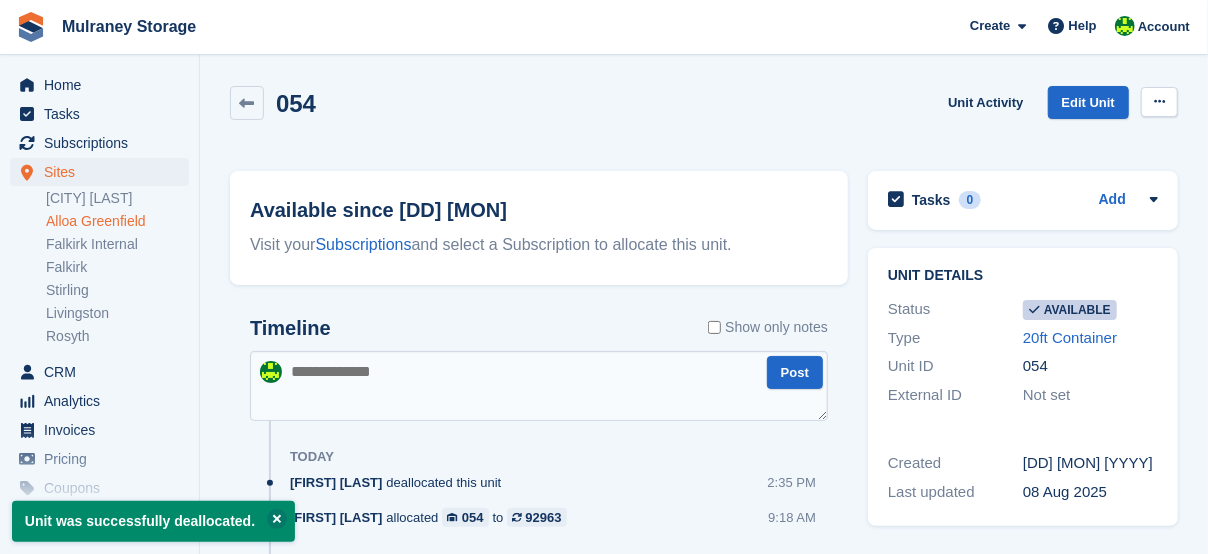 click at bounding box center (1159, 102) 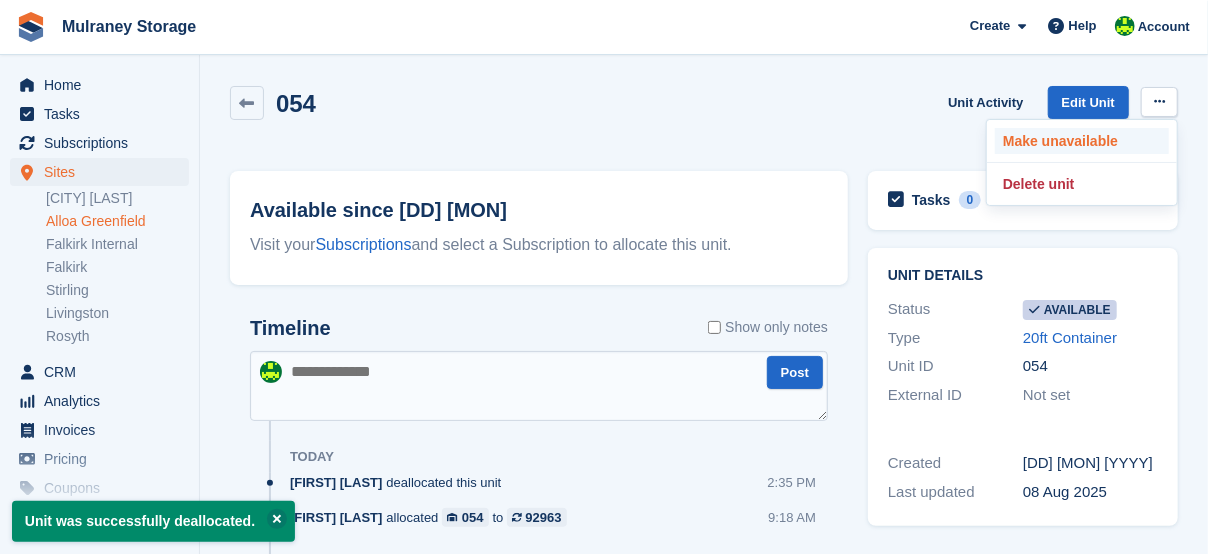 click on "Make unavailable" at bounding box center (1082, 141) 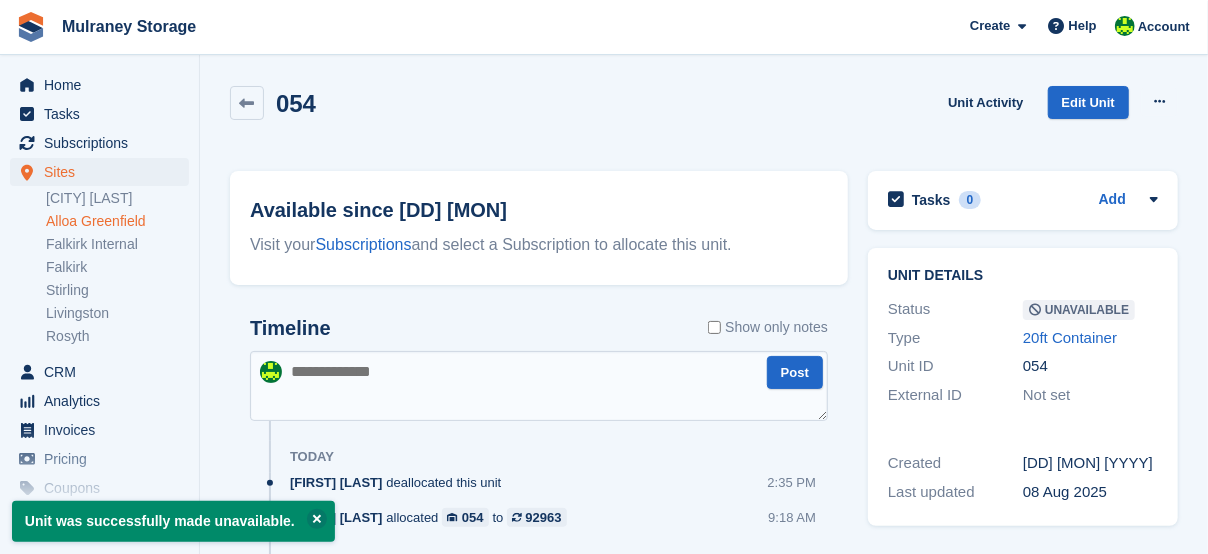 click at bounding box center [539, 386] 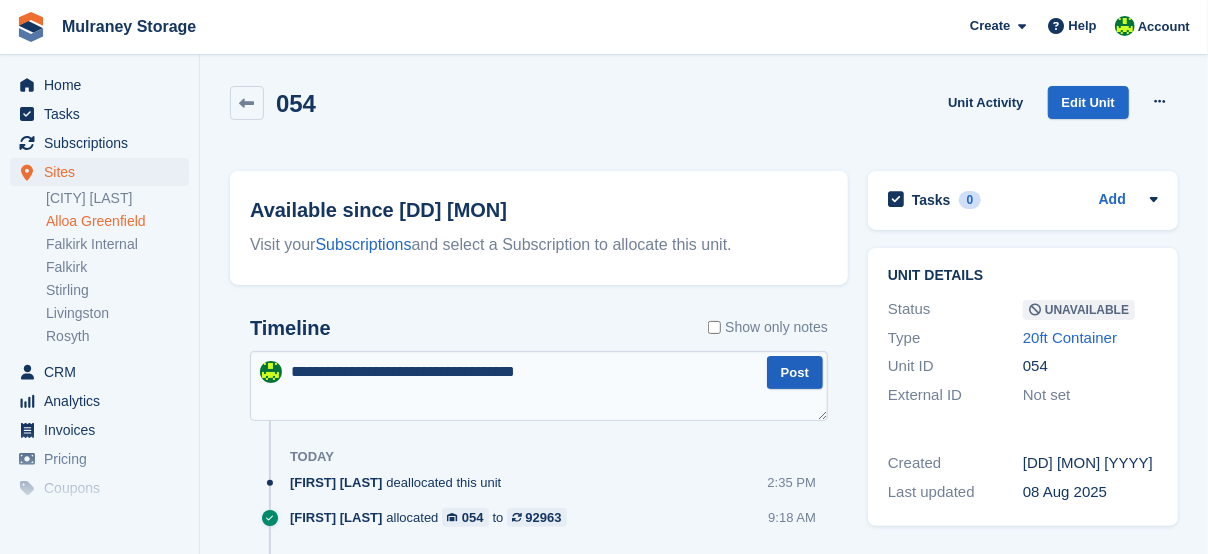 type on "**********" 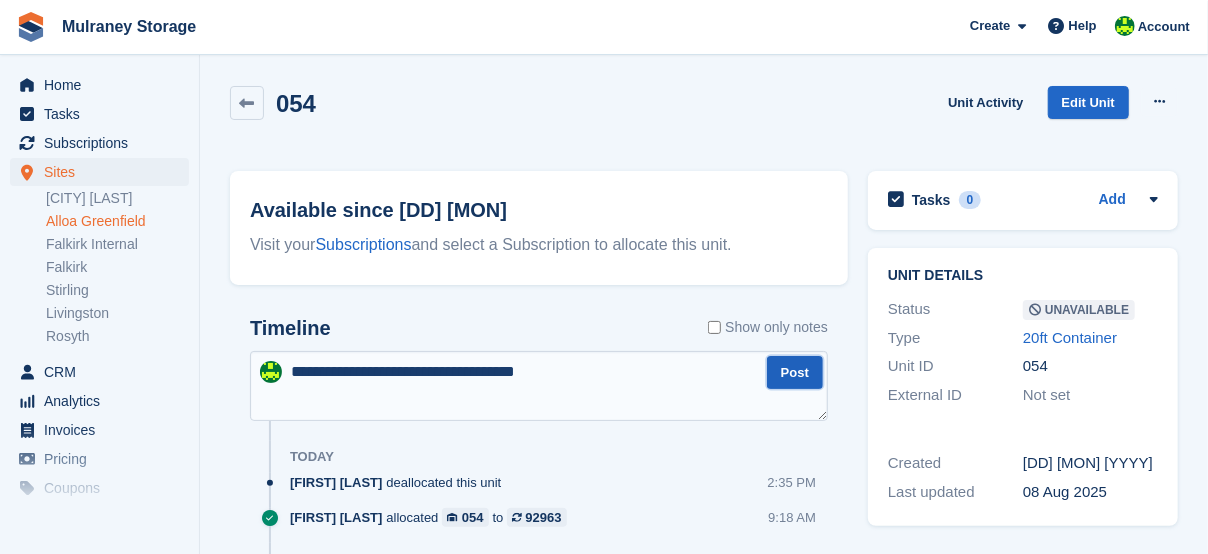 click on "Post" at bounding box center [795, 372] 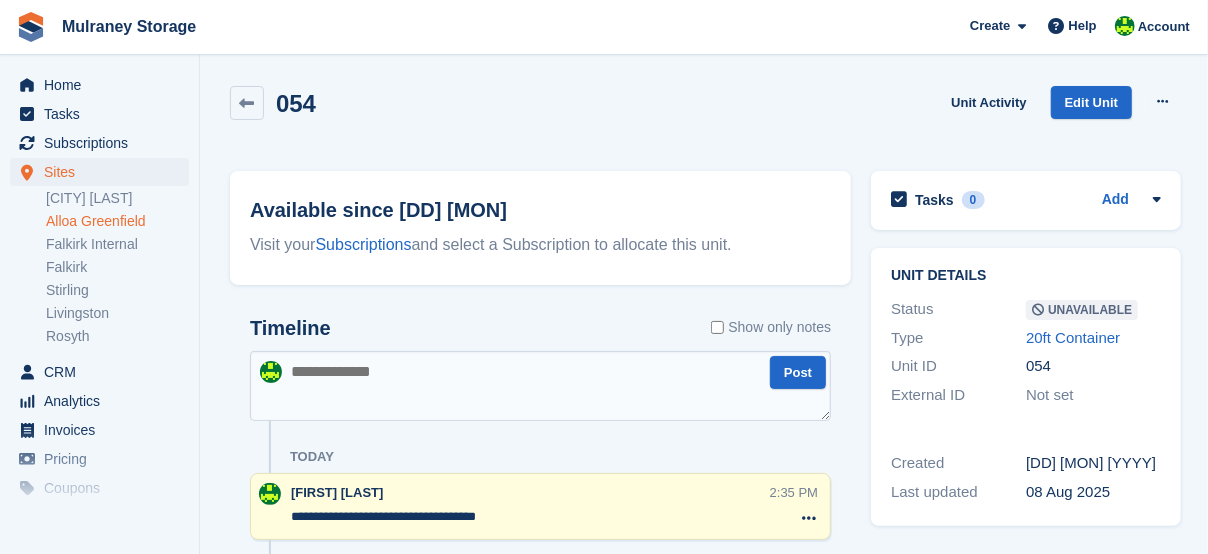 scroll, scrollTop: 266, scrollLeft: 0, axis: vertical 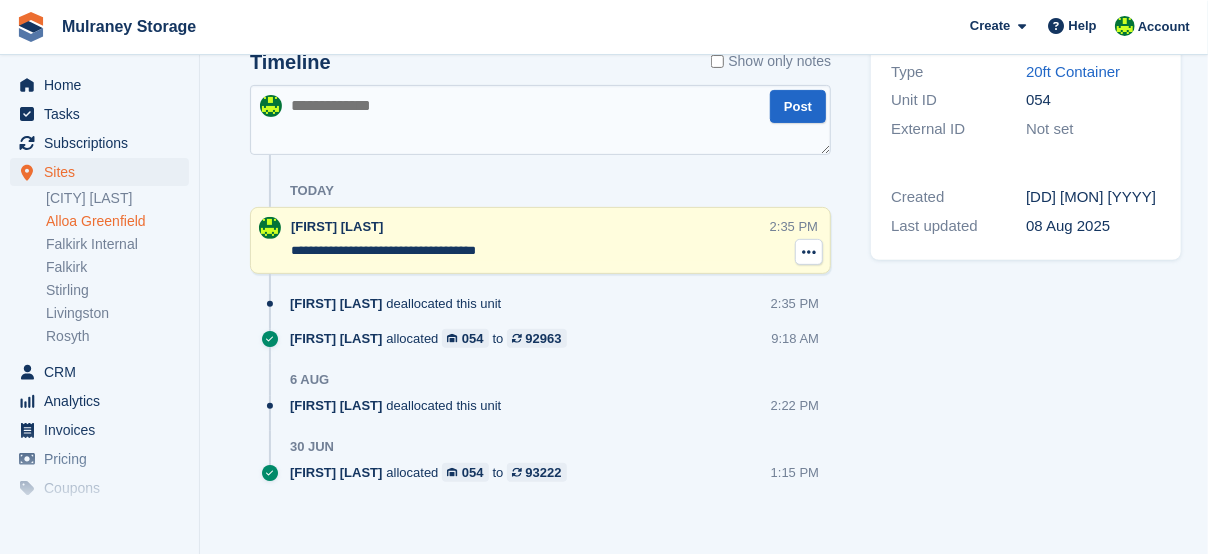 click at bounding box center (809, 252) 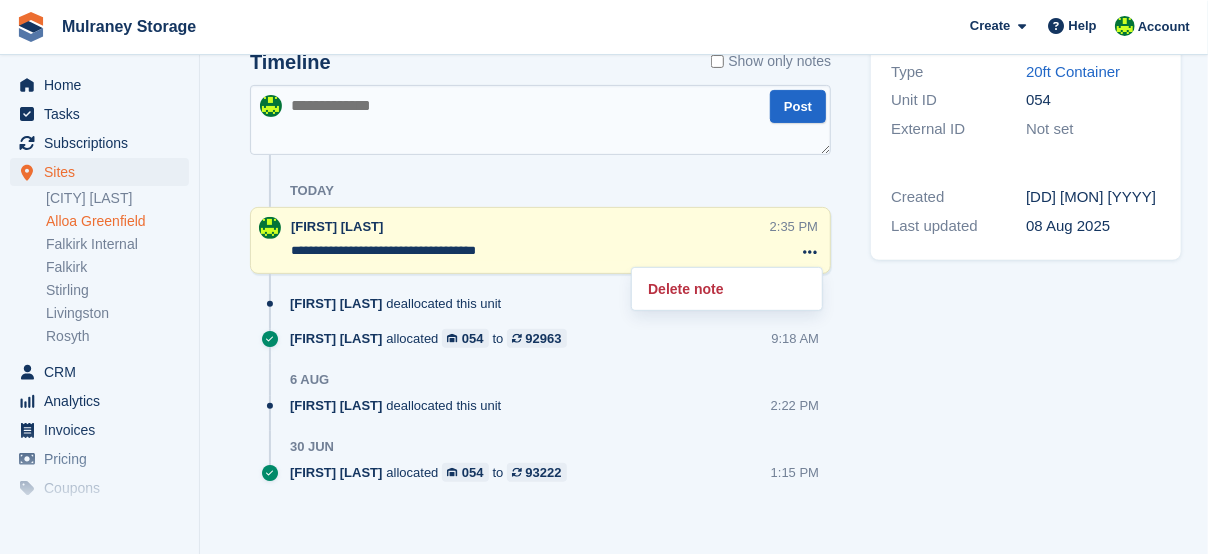 drag, startPoint x: 544, startPoint y: 249, endPoint x: 459, endPoint y: 249, distance: 85 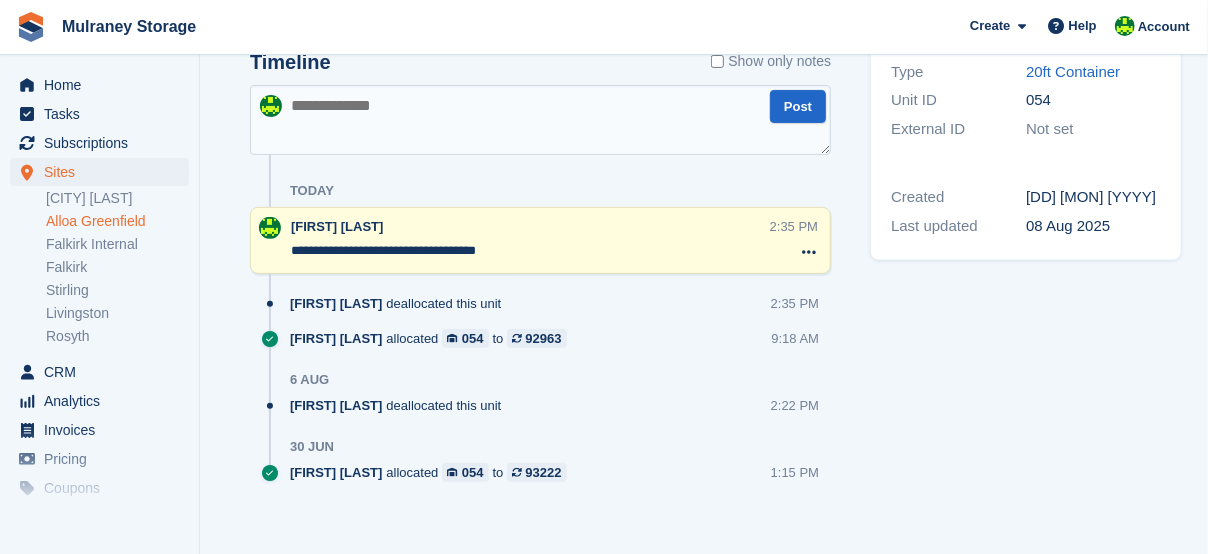 click on "**********" at bounding box center (530, 251) 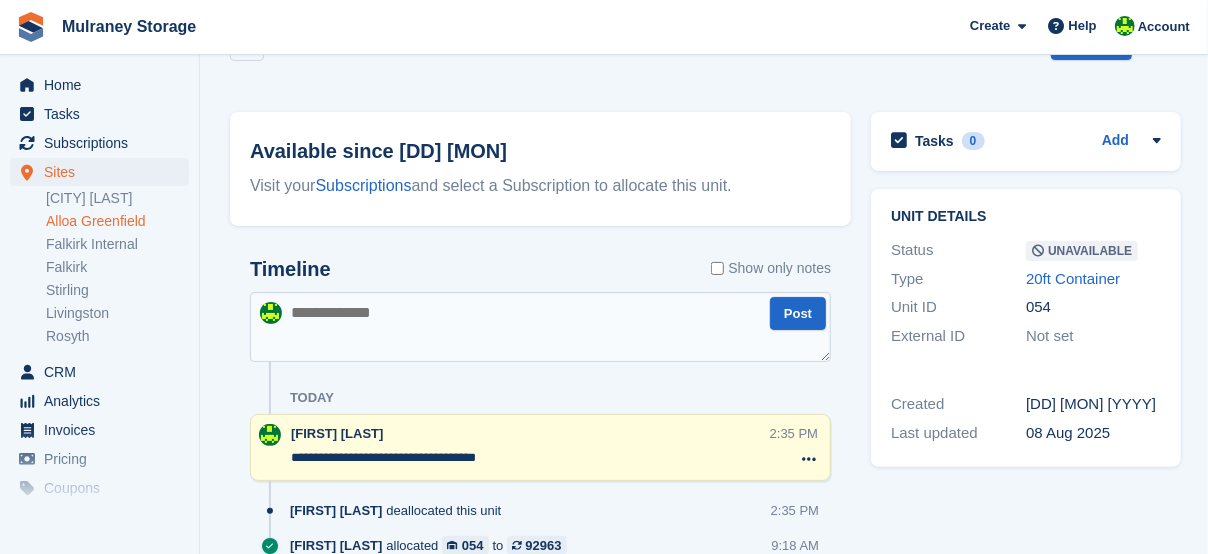 scroll, scrollTop: 33, scrollLeft: 0, axis: vertical 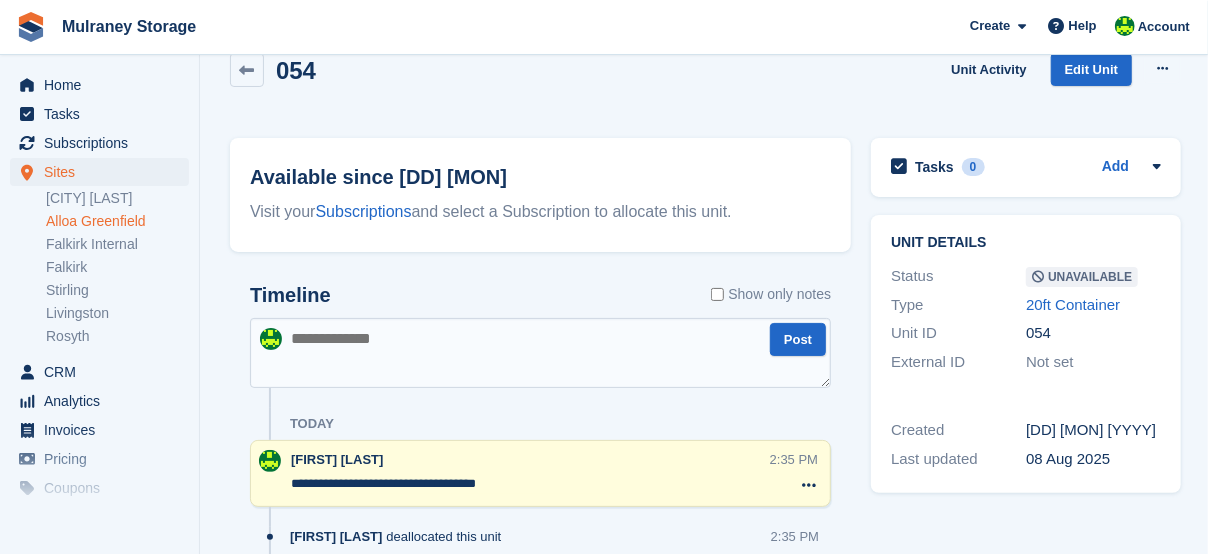 click on "**********" at bounding box center [530, 484] 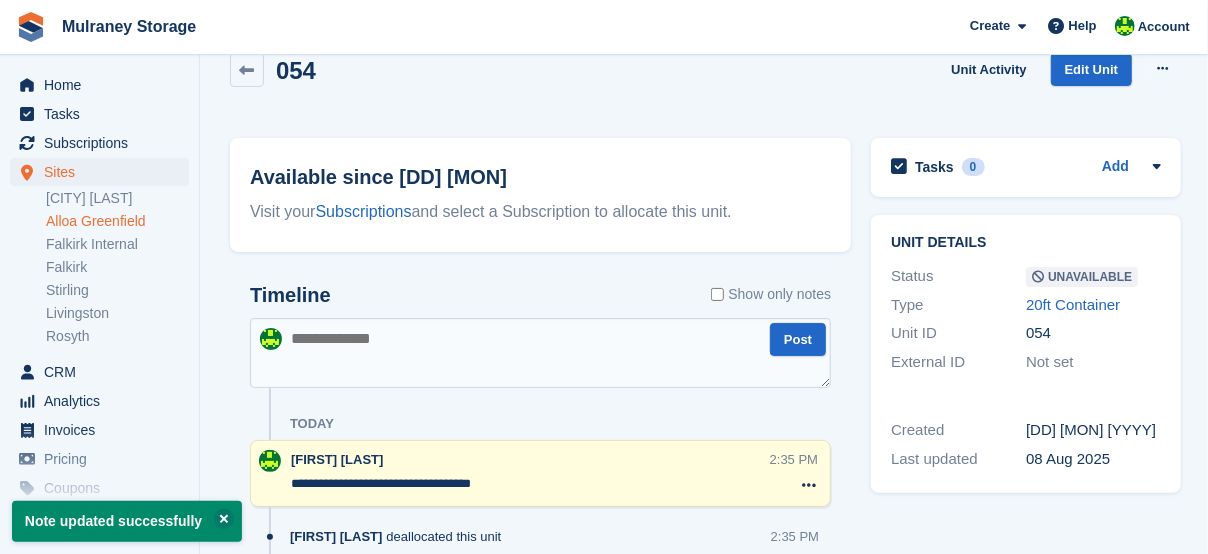 type on "**********" 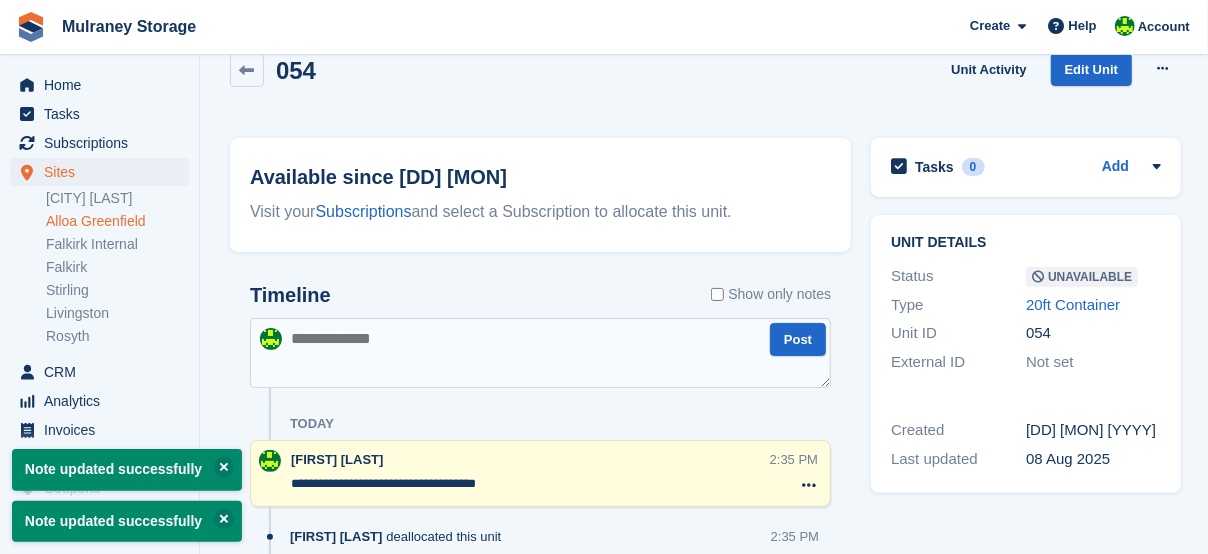 click on "Today" at bounding box center [560, 424] 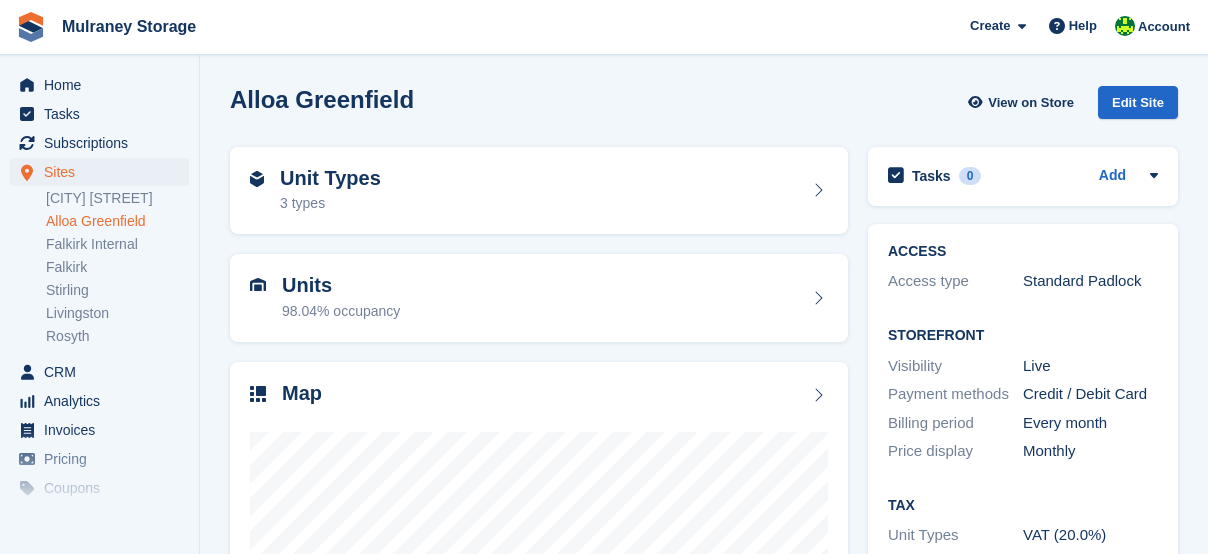 scroll, scrollTop: 0, scrollLeft: 0, axis: both 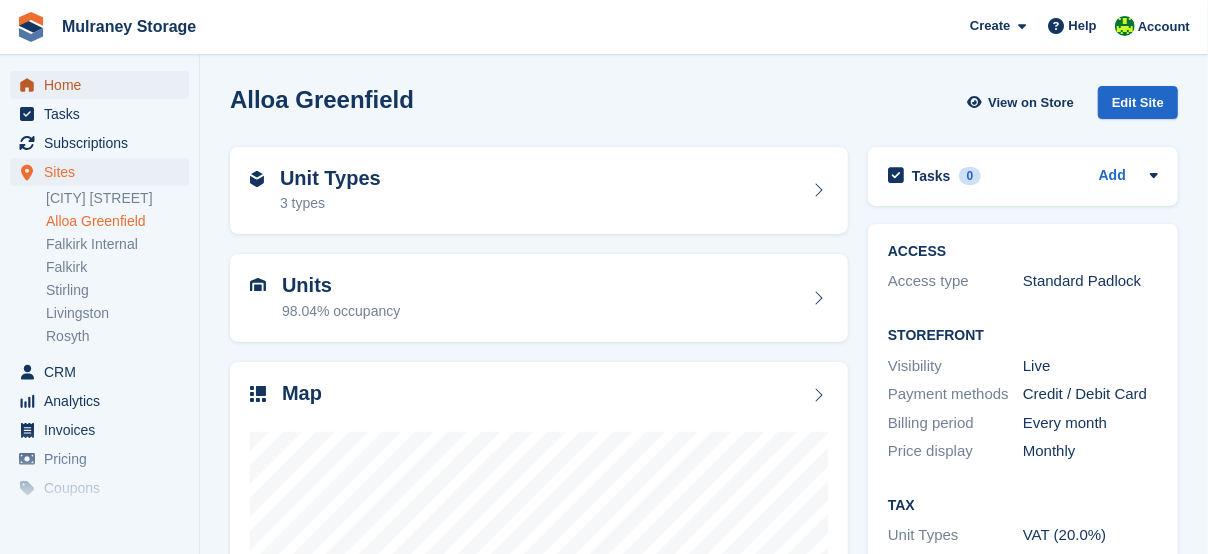 click on "Home" at bounding box center [104, 85] 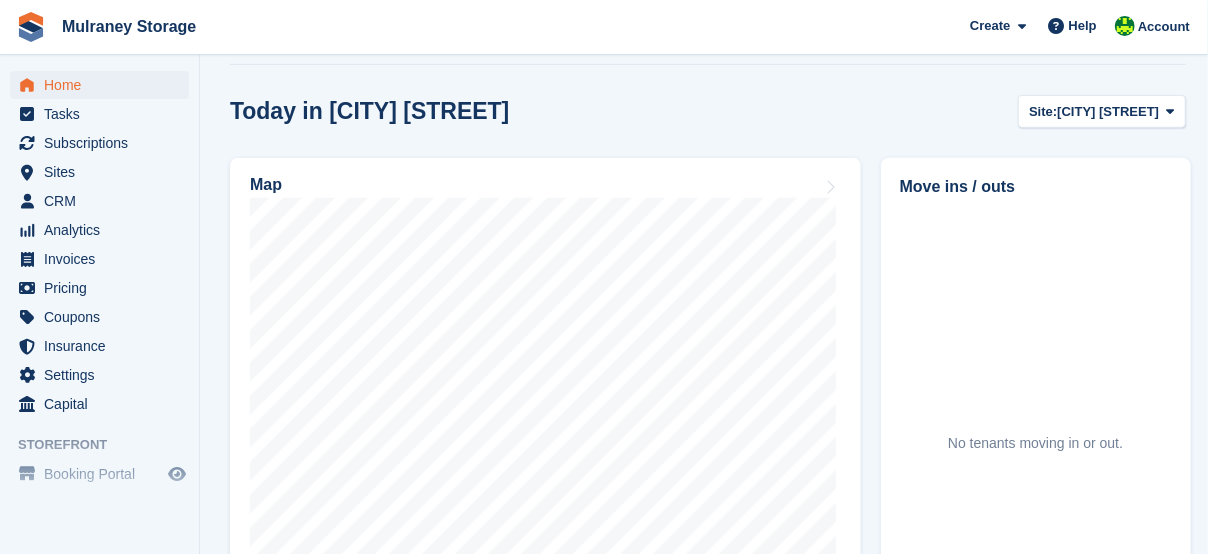 scroll, scrollTop: 500, scrollLeft: 0, axis: vertical 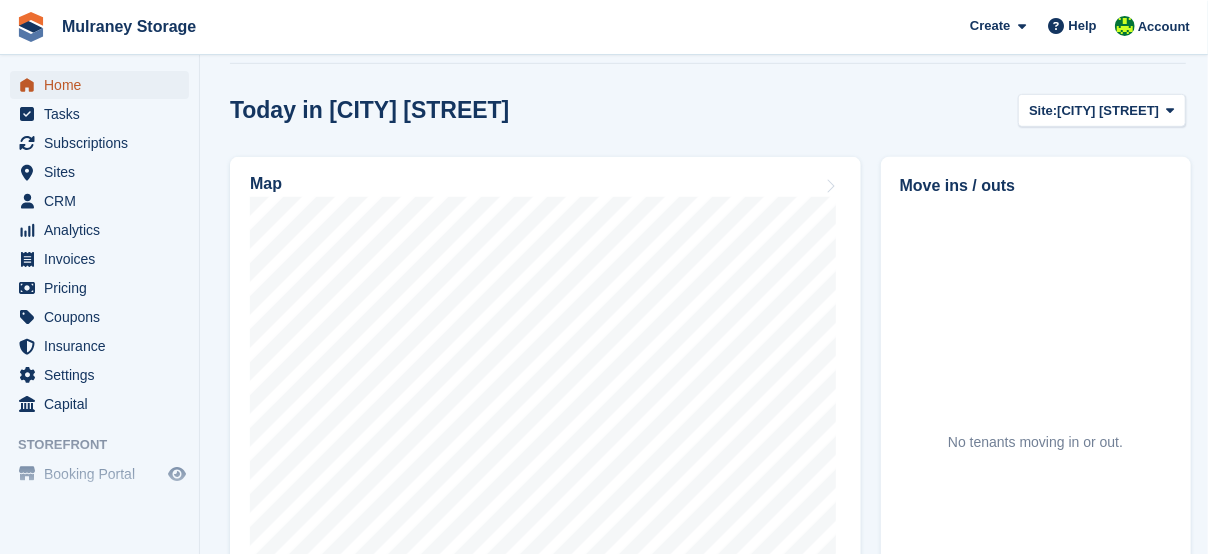 click on "Home" at bounding box center [104, 85] 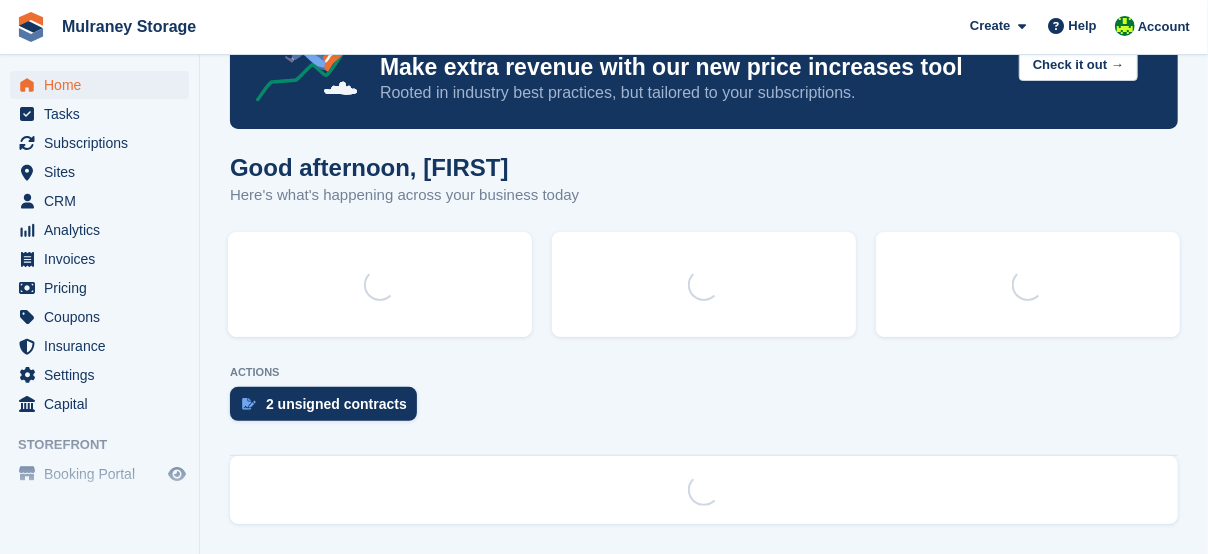 scroll, scrollTop: 0, scrollLeft: 0, axis: both 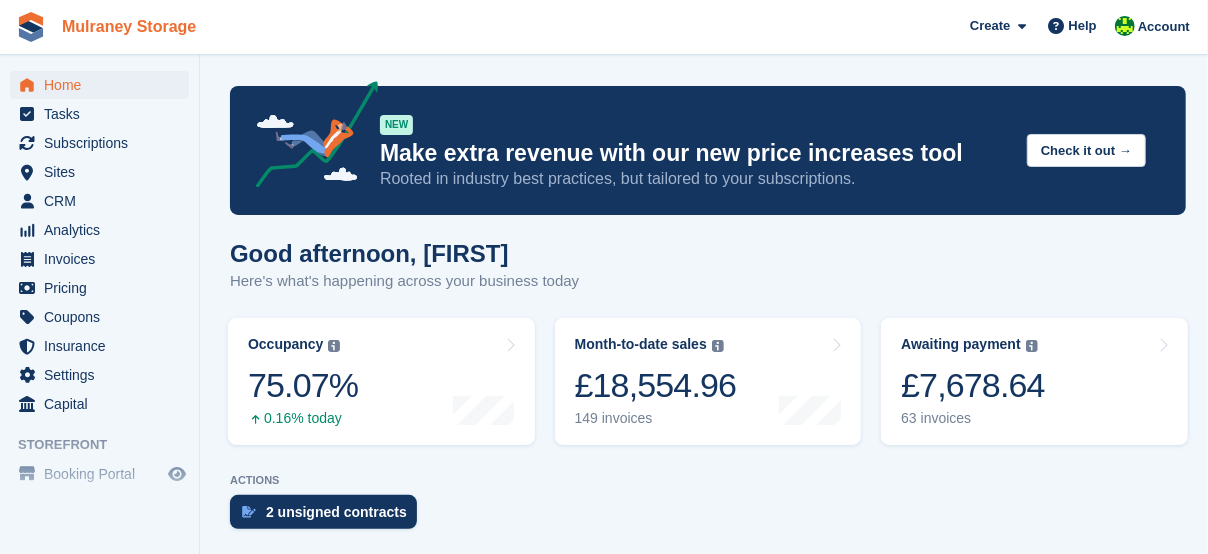 click on "Mulraney Storage" at bounding box center [129, 26] 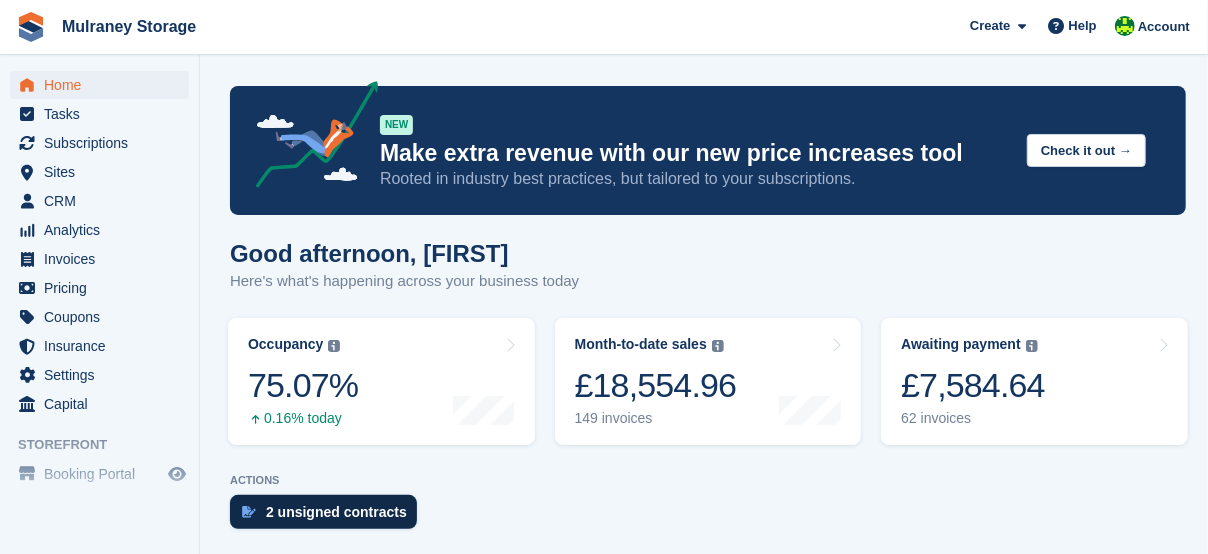 click on "2
unsigned contracts" at bounding box center (323, 512) 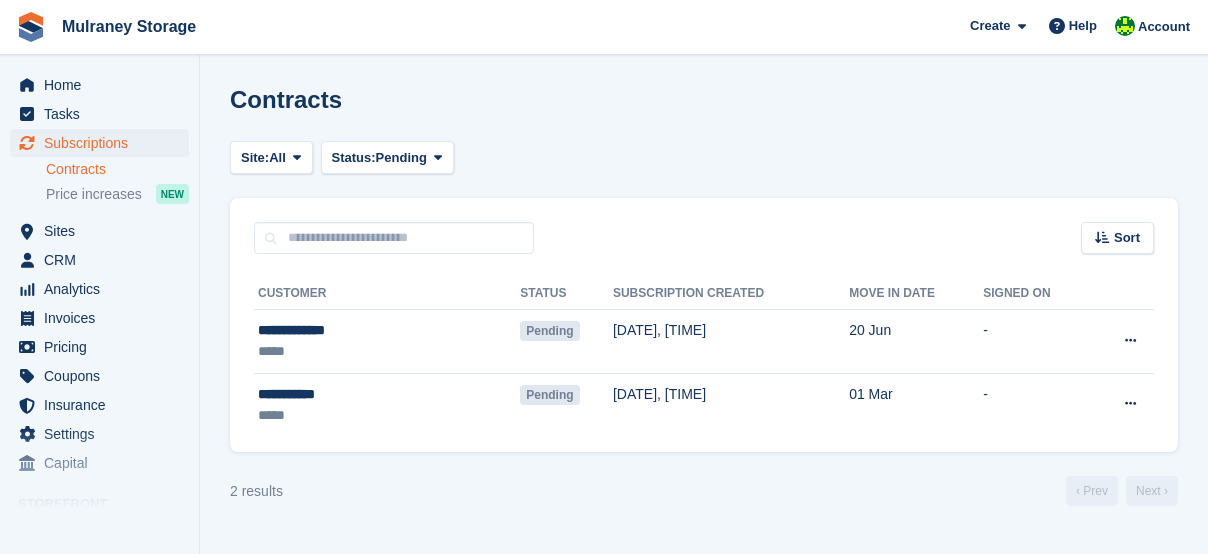scroll, scrollTop: 0, scrollLeft: 0, axis: both 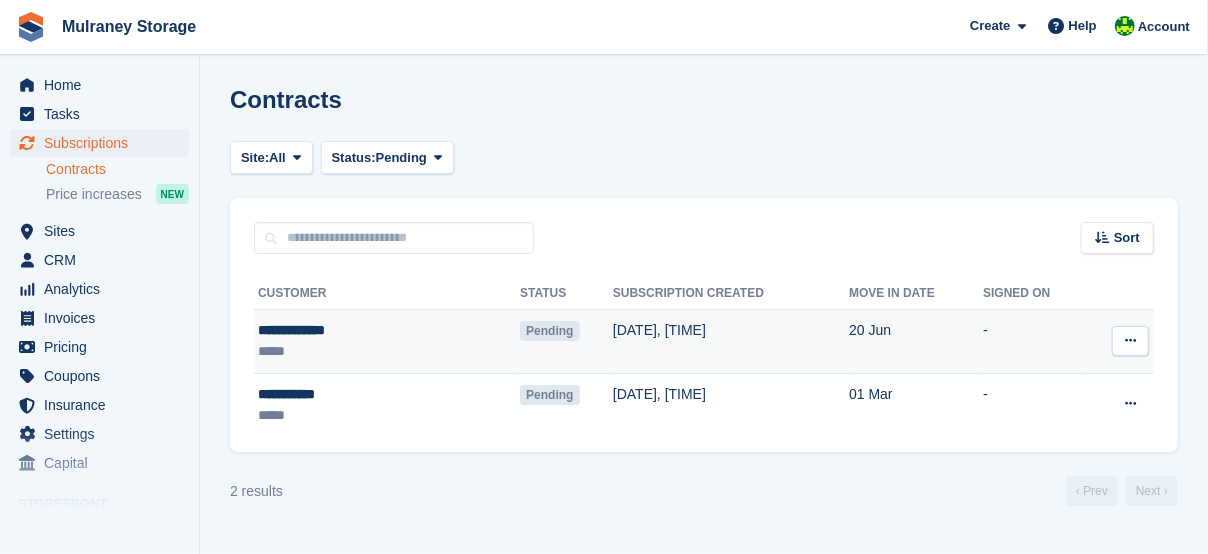 click at bounding box center [1130, 341] 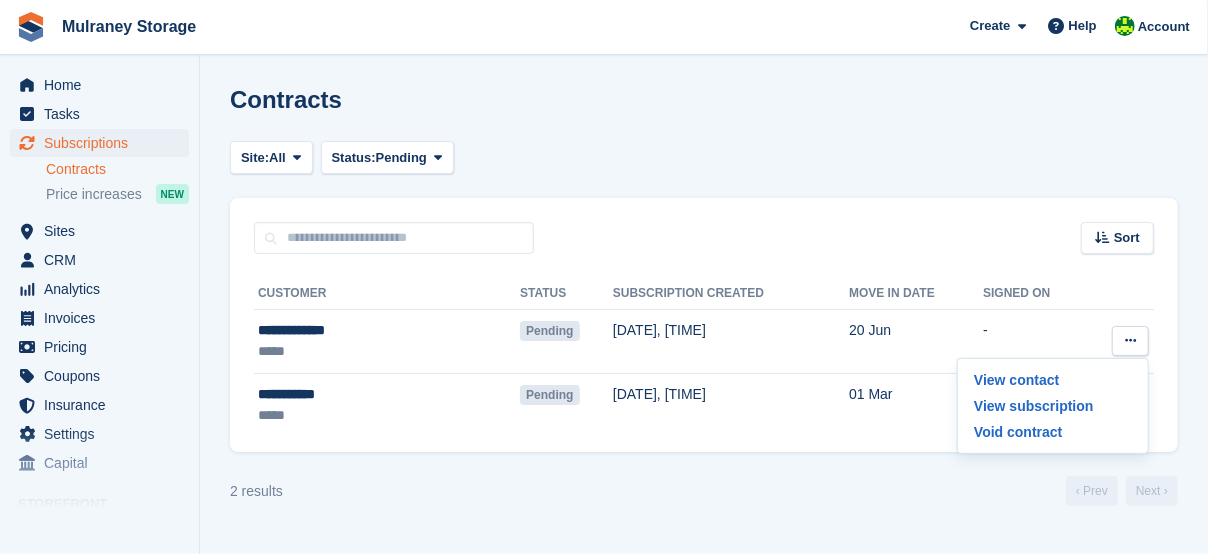 click on "Signed on" at bounding box center (1035, 294) 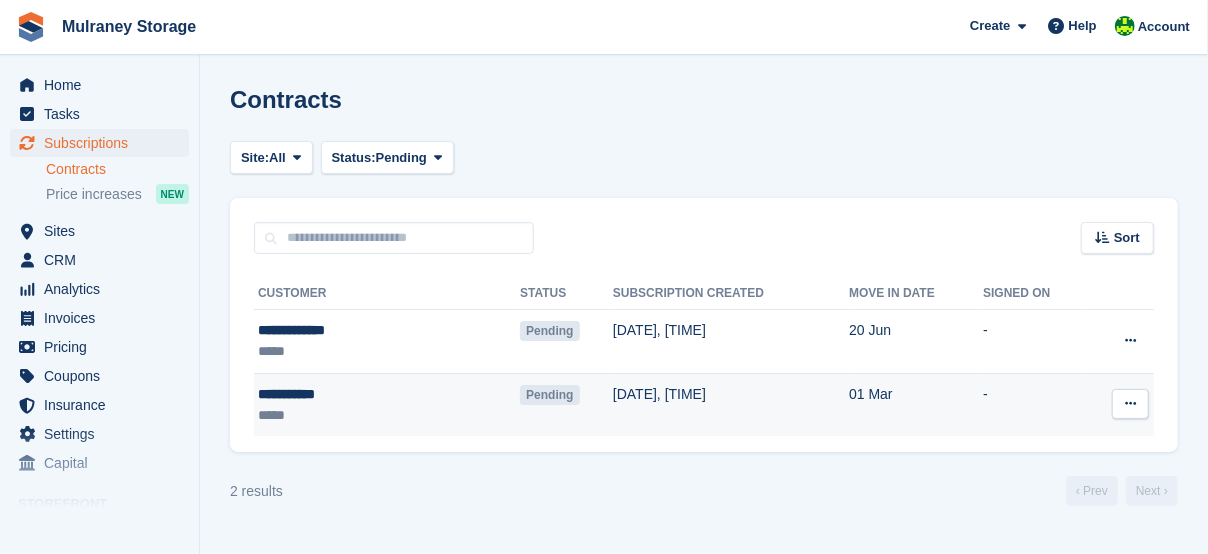 click at bounding box center [1130, 403] 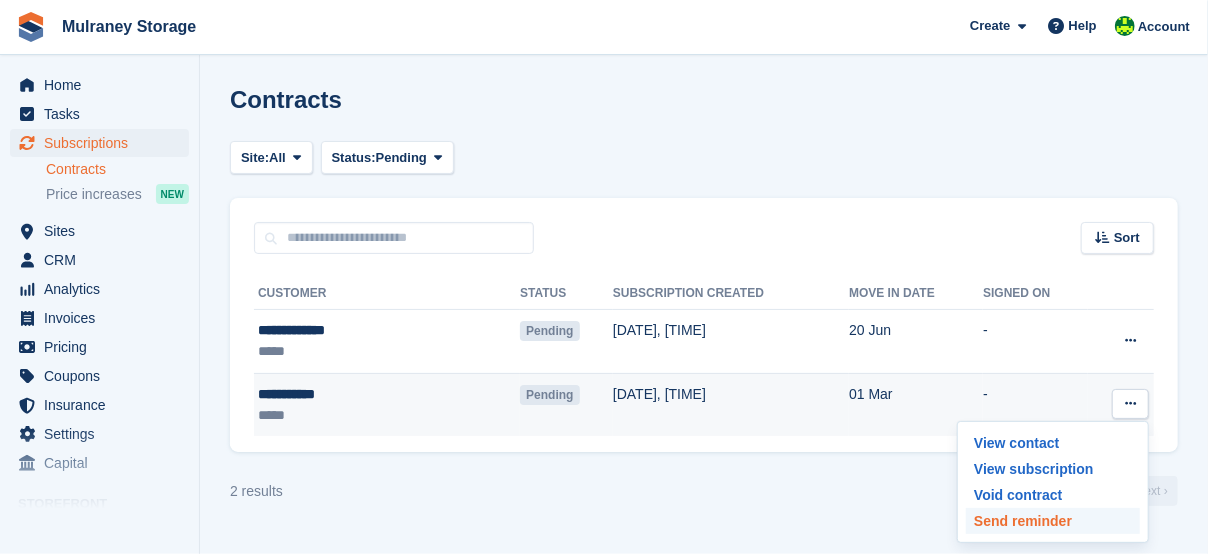 click on "Send reminder" at bounding box center (1053, 521) 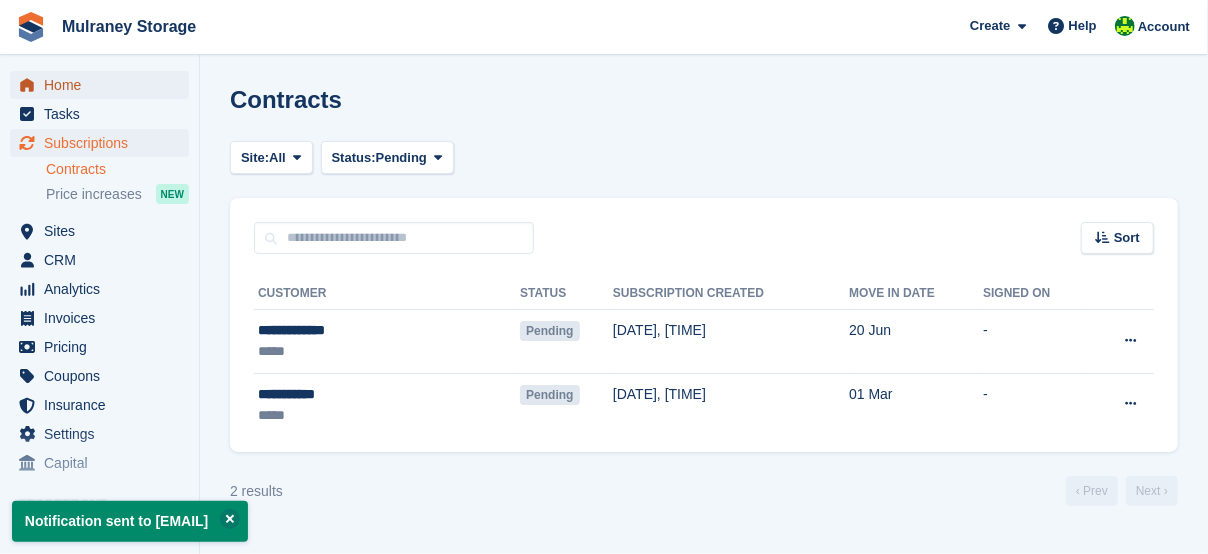 click on "Home" at bounding box center (104, 85) 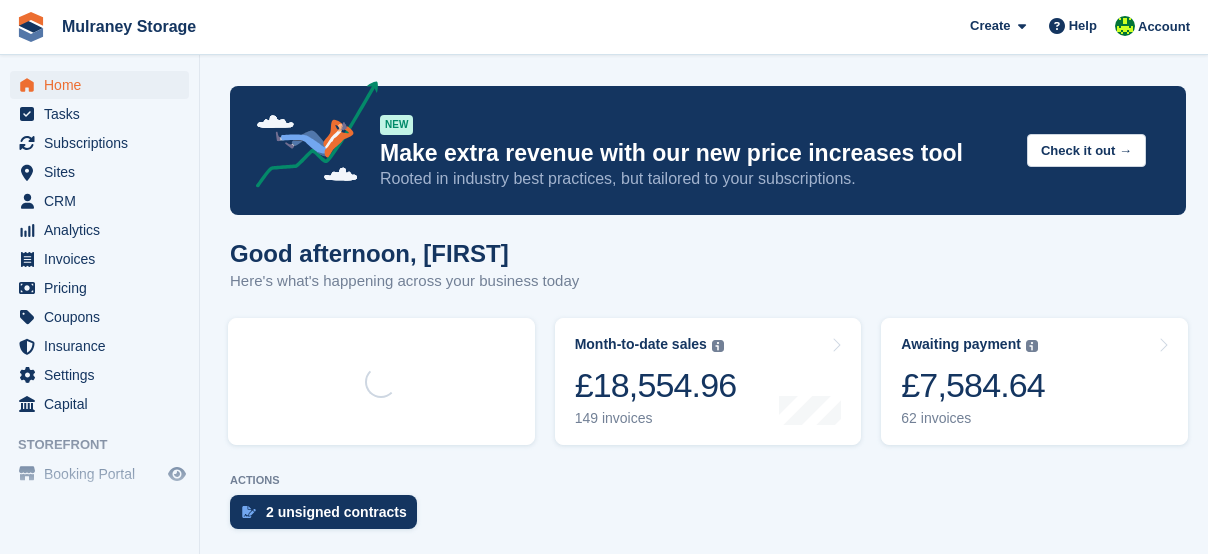 scroll, scrollTop: 0, scrollLeft: 0, axis: both 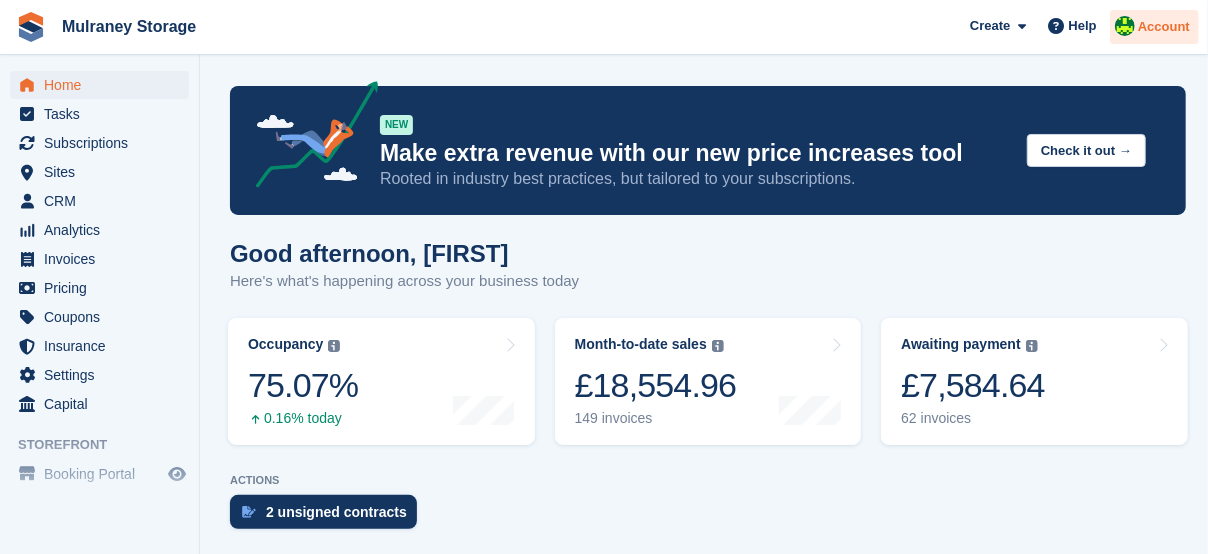 click on "Account" at bounding box center [1154, 27] 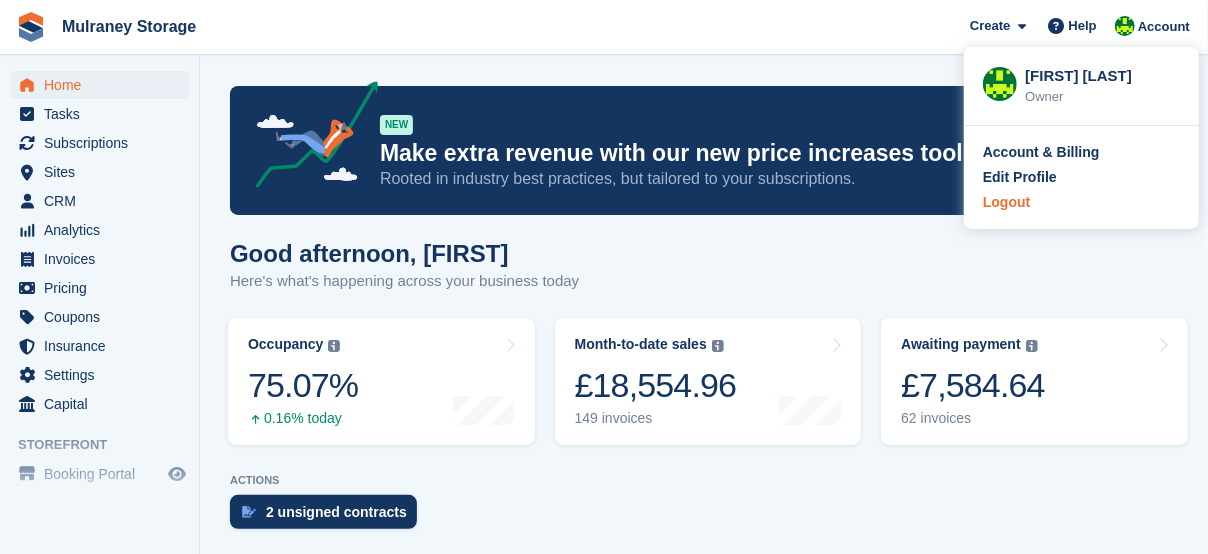 click on "Logout" at bounding box center (1006, 202) 